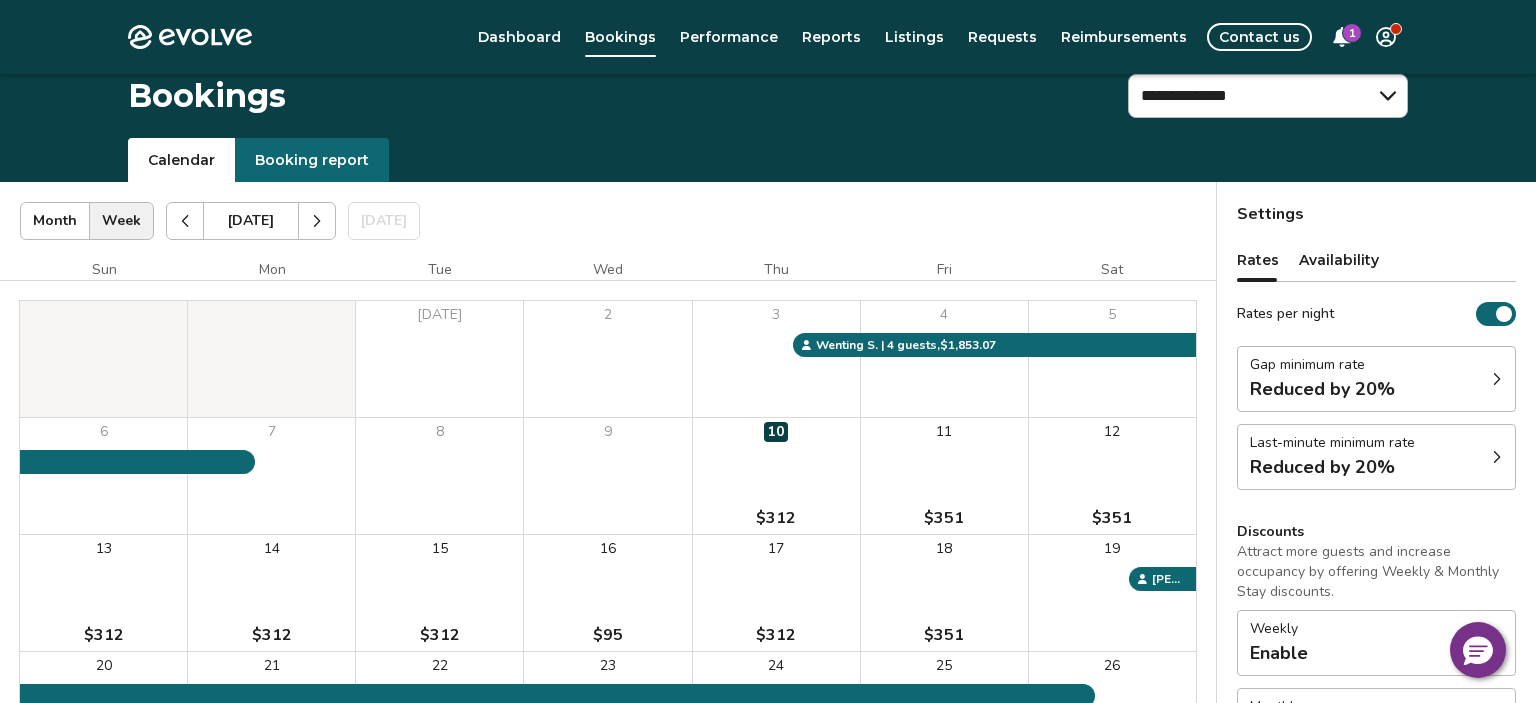 scroll, scrollTop: 331, scrollLeft: 0, axis: vertical 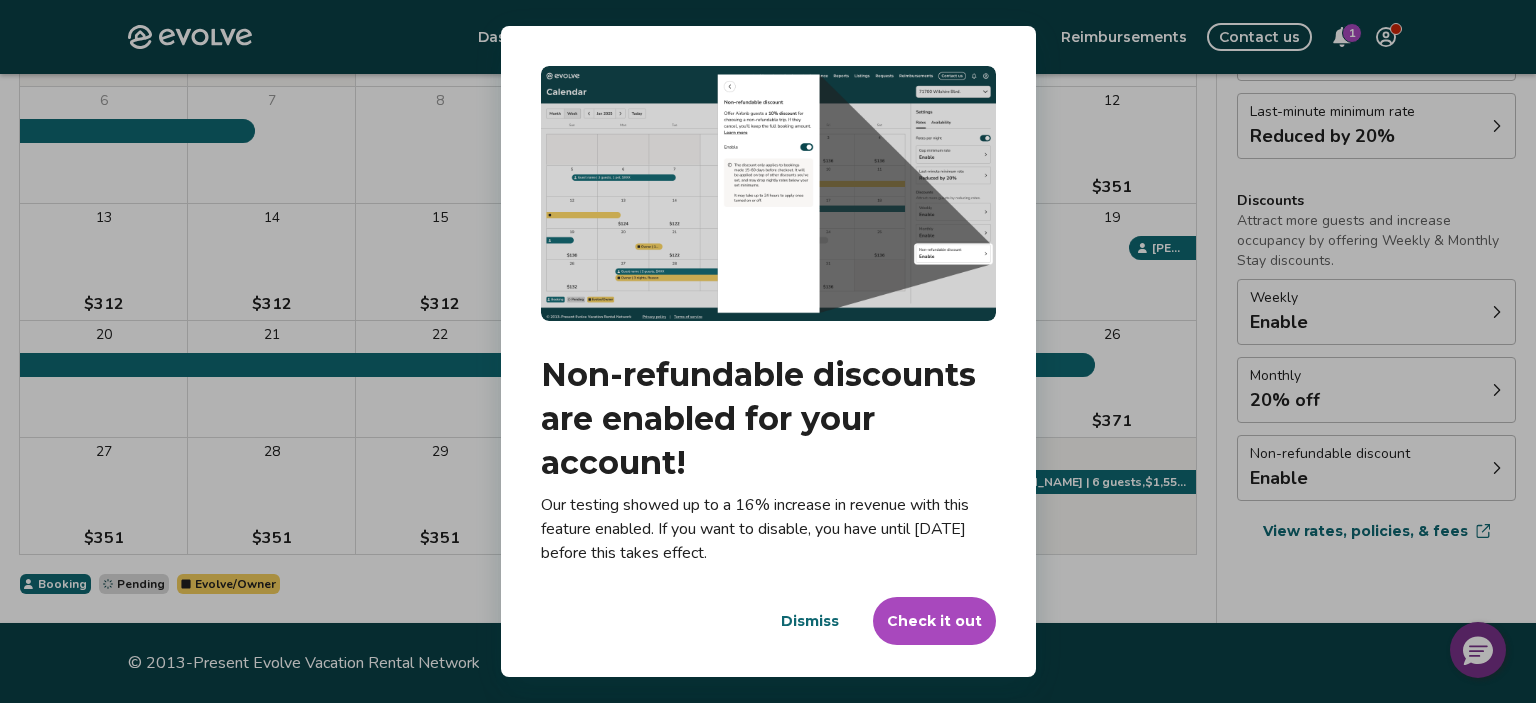 click on "Check it out" at bounding box center (934, 621) 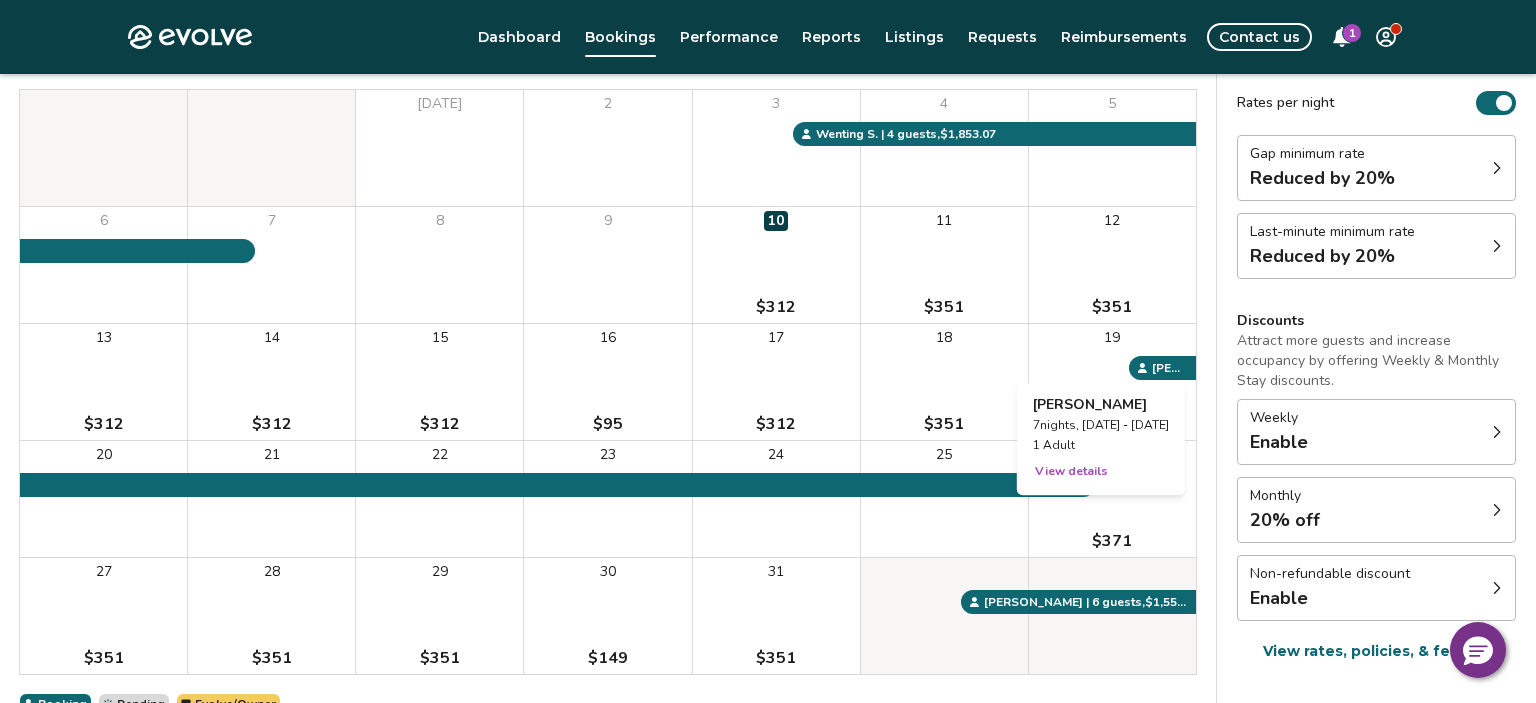 scroll, scrollTop: 316, scrollLeft: 0, axis: vertical 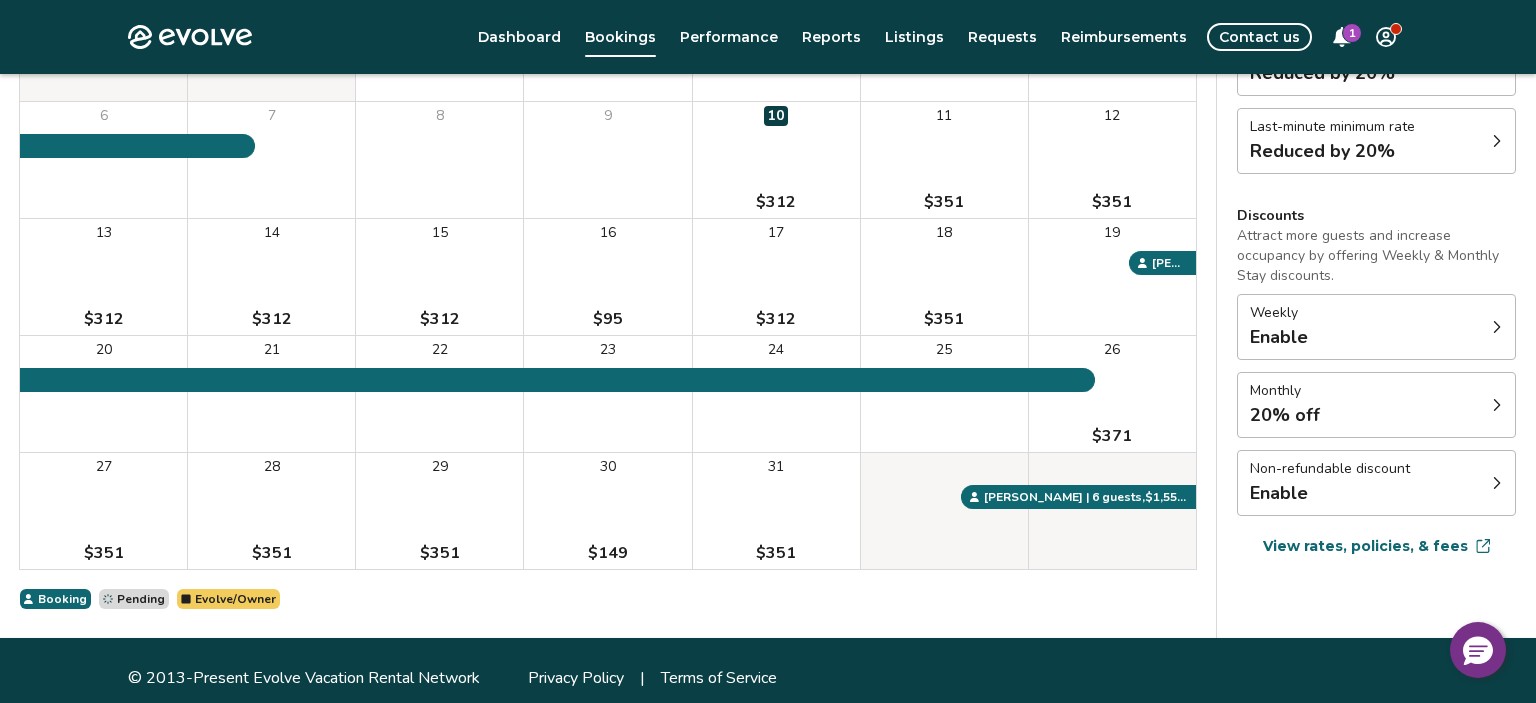 click on "Non-refundable discount" at bounding box center [1330, 469] 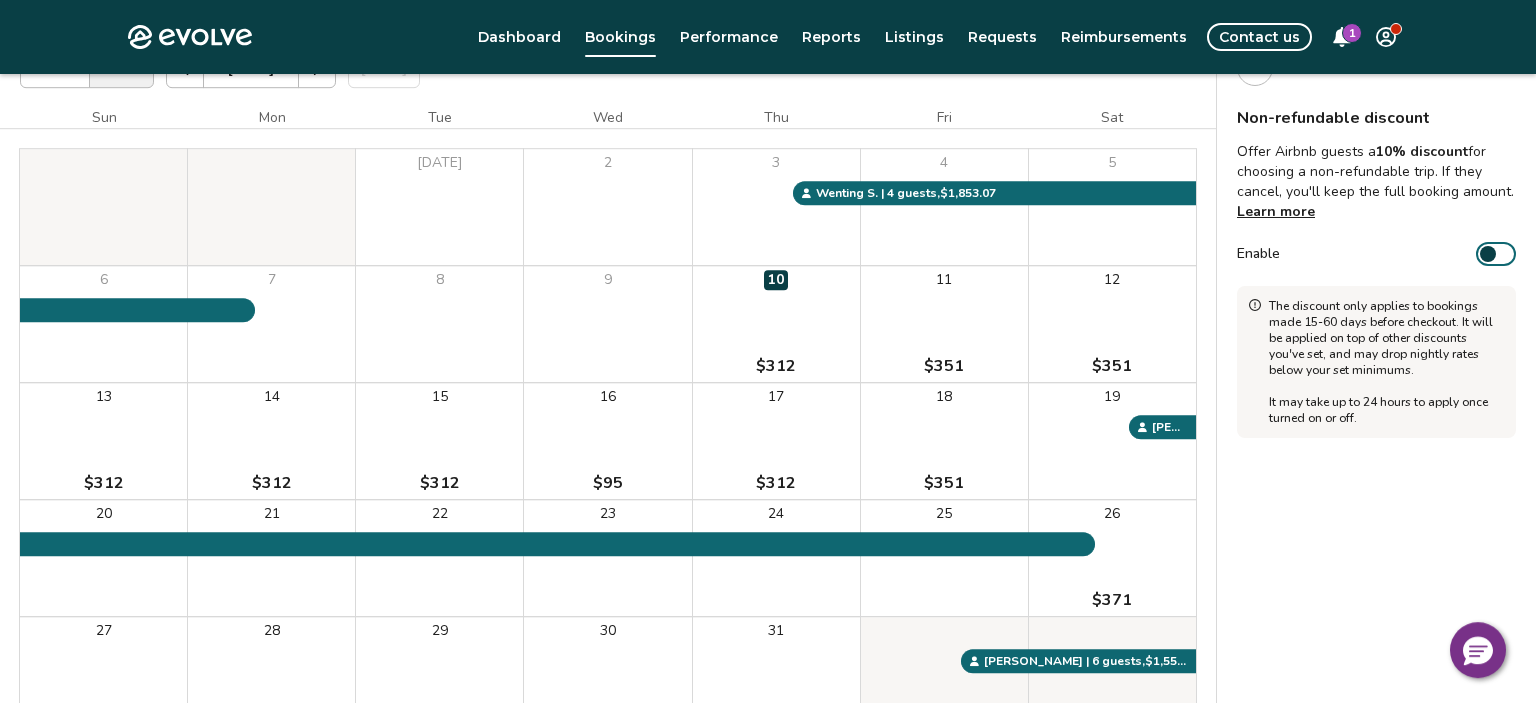 scroll, scrollTop: 105, scrollLeft: 0, axis: vertical 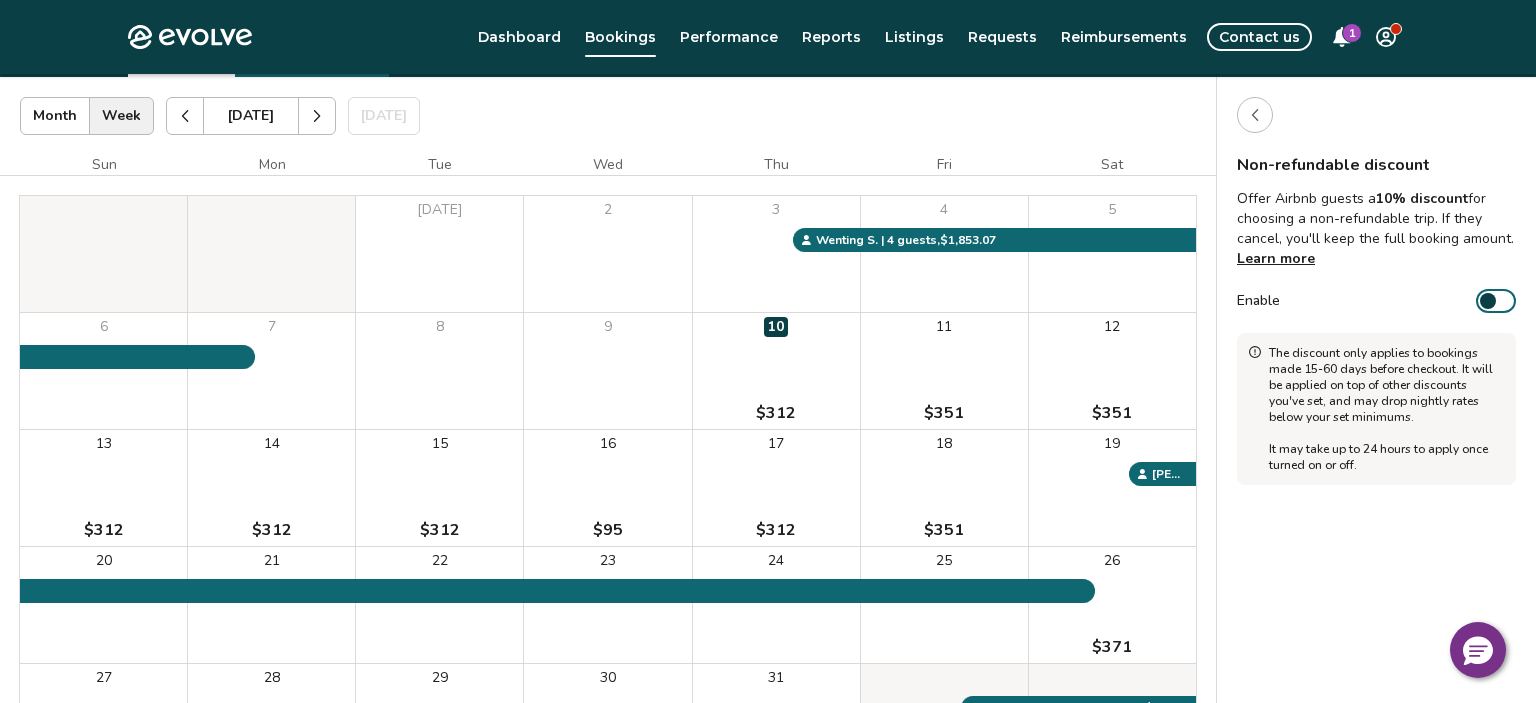 click on "Learn more" at bounding box center (1276, 258) 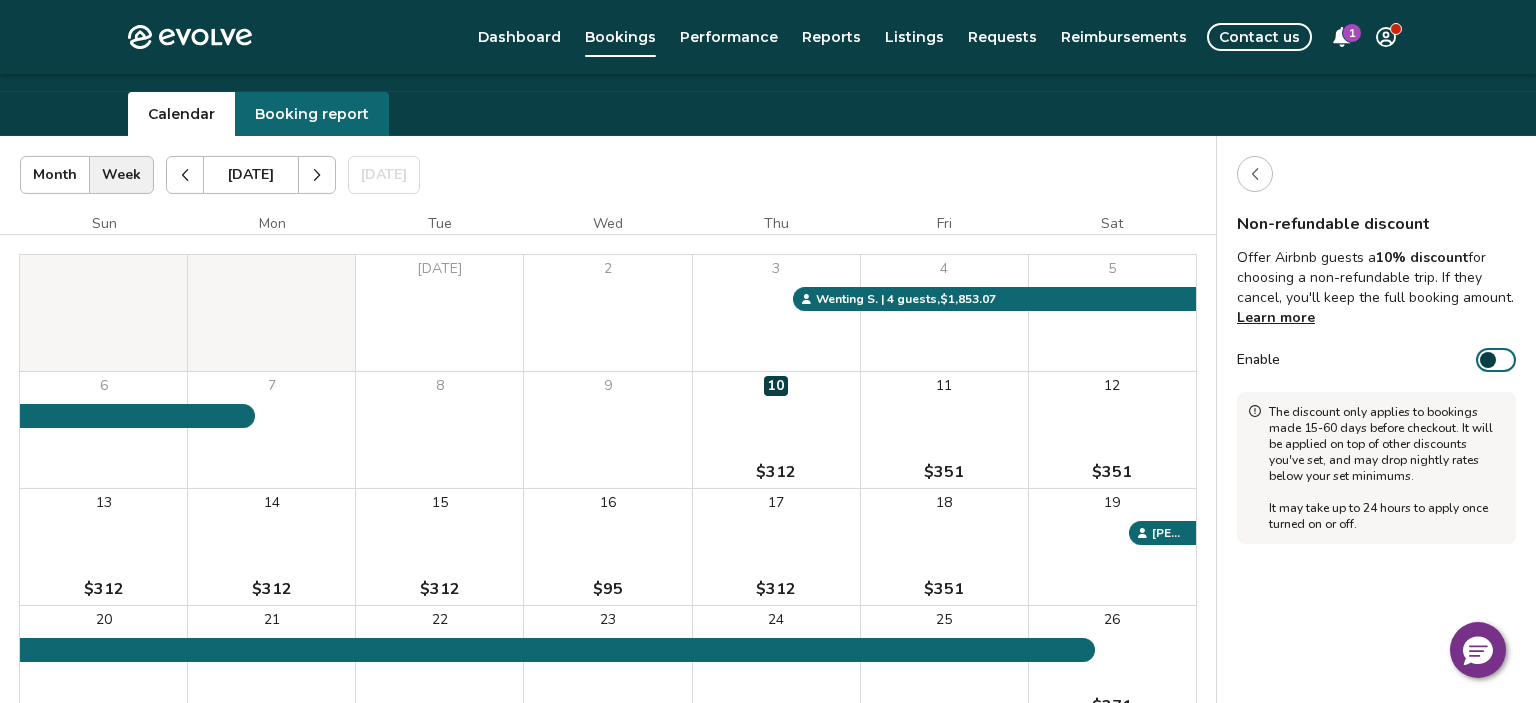 scroll, scrollTop: 0, scrollLeft: 0, axis: both 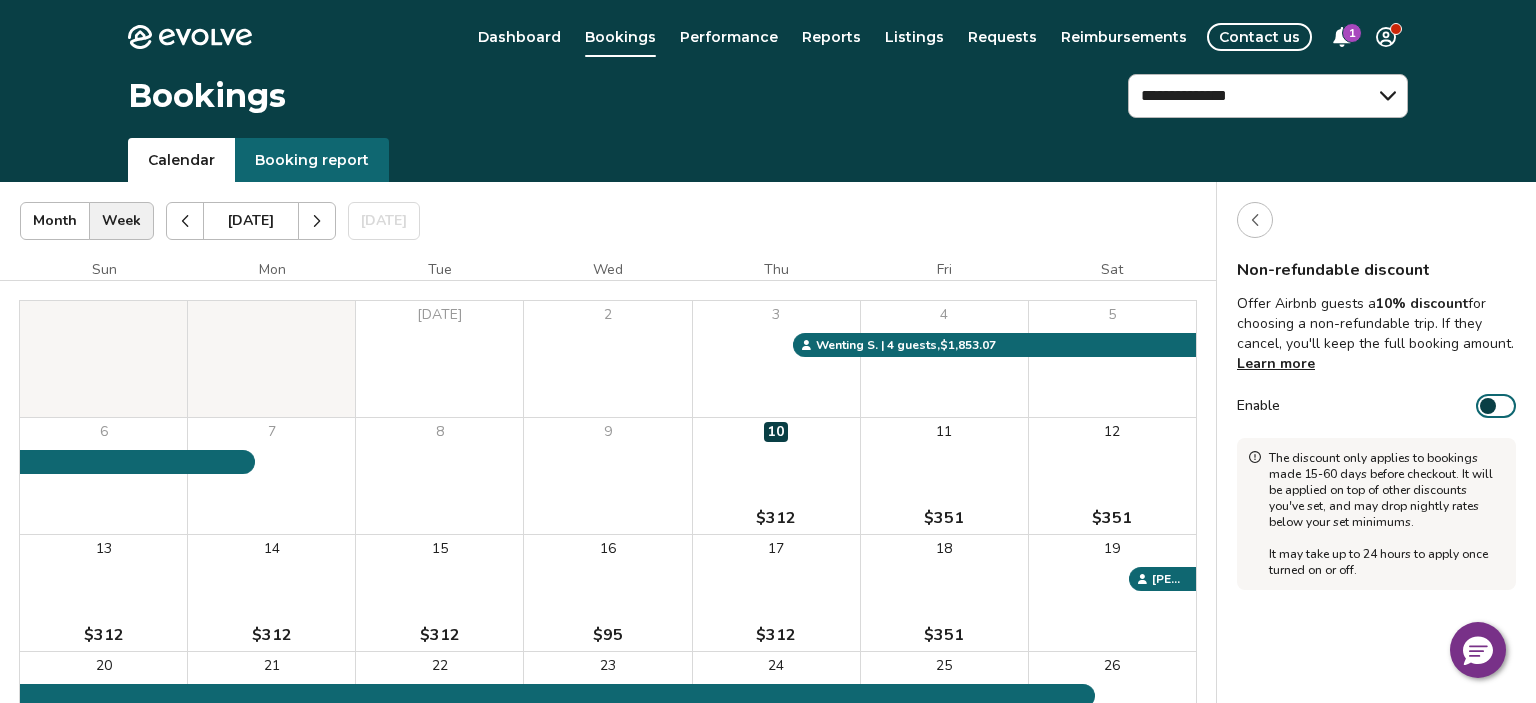click at bounding box center [1488, 406] 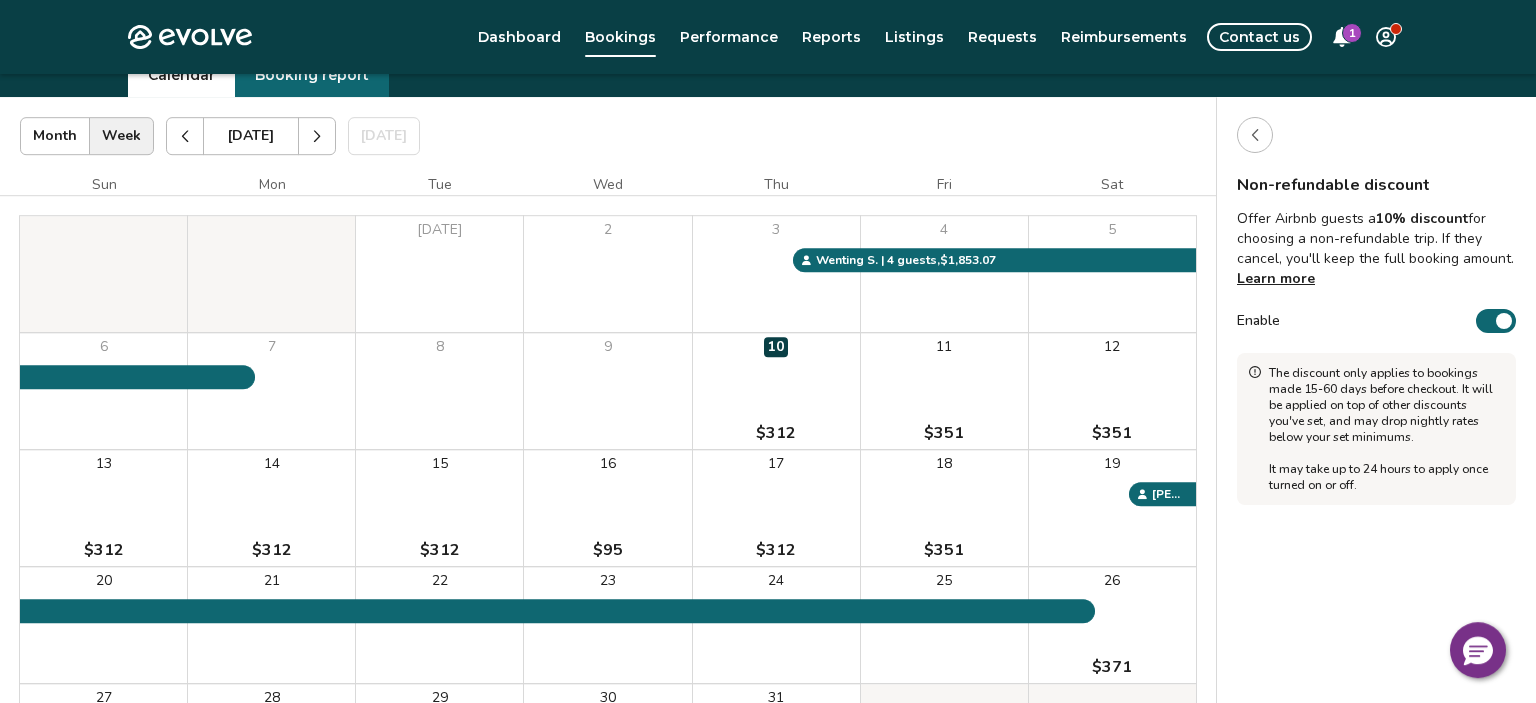 scroll, scrollTop: 0, scrollLeft: 0, axis: both 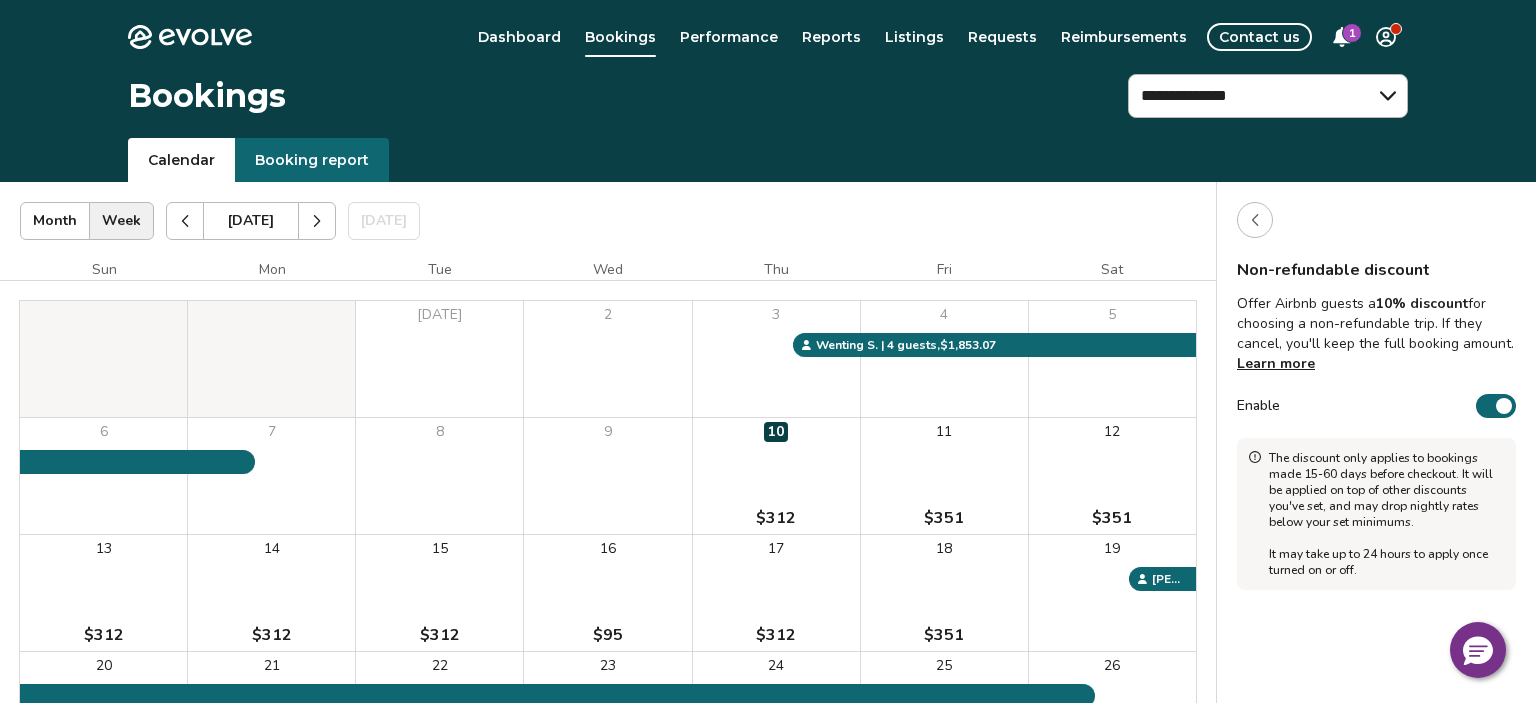 click 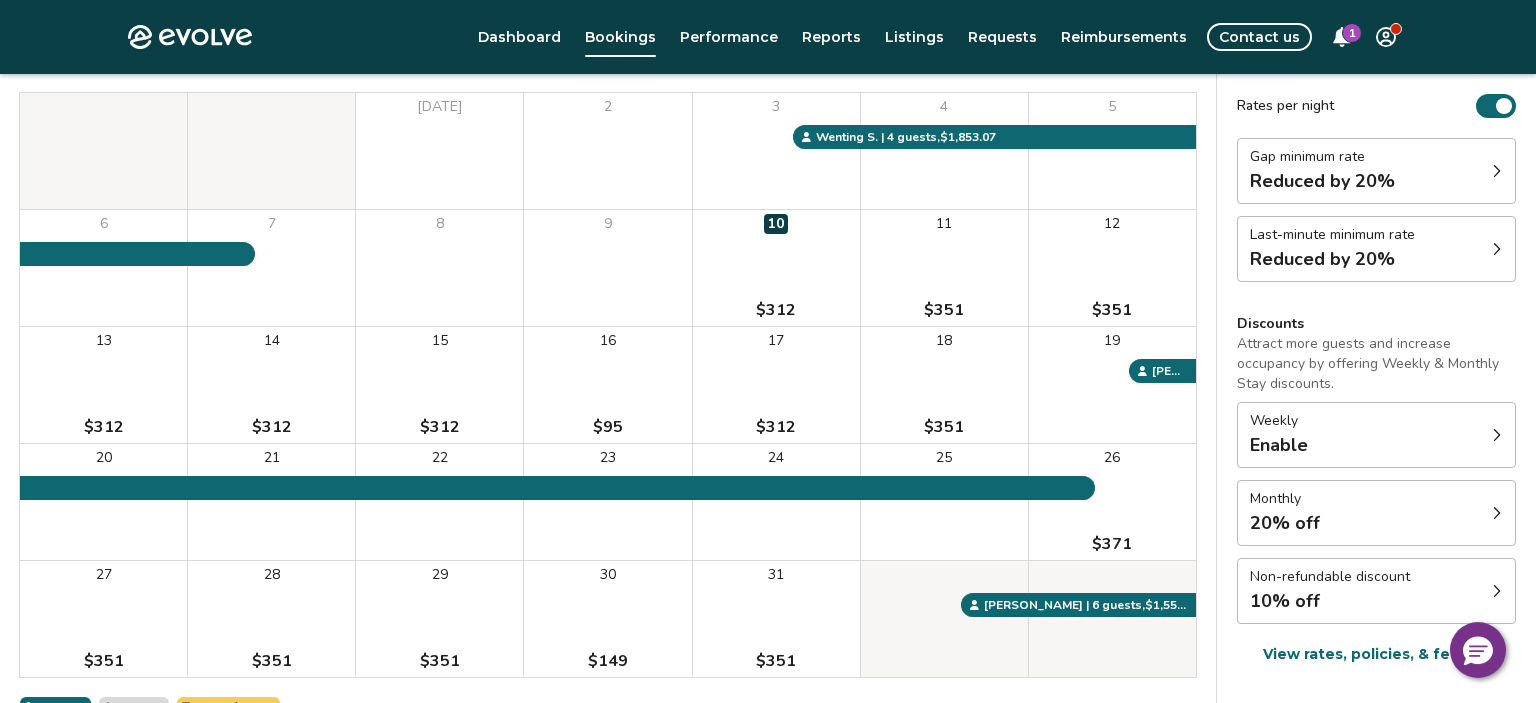 scroll, scrollTop: 211, scrollLeft: 0, axis: vertical 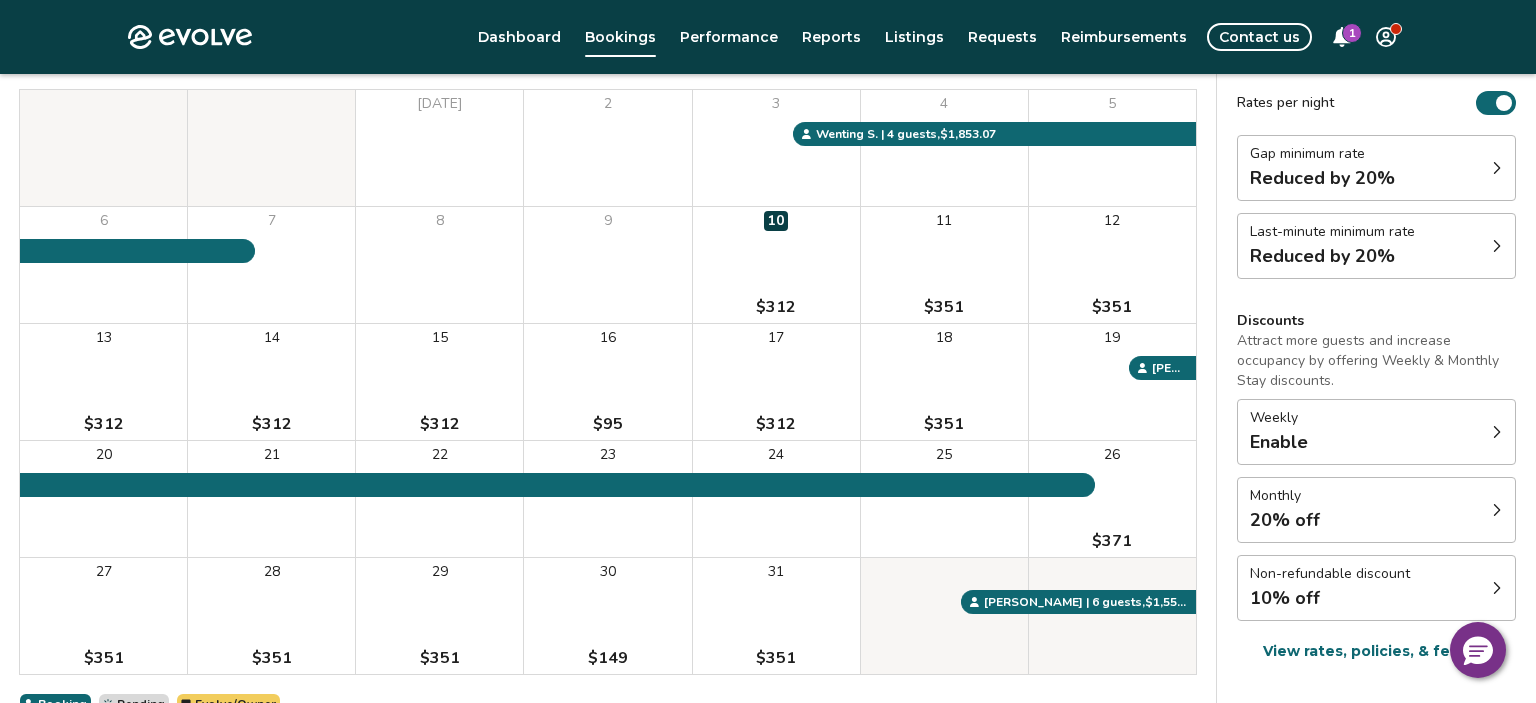 click 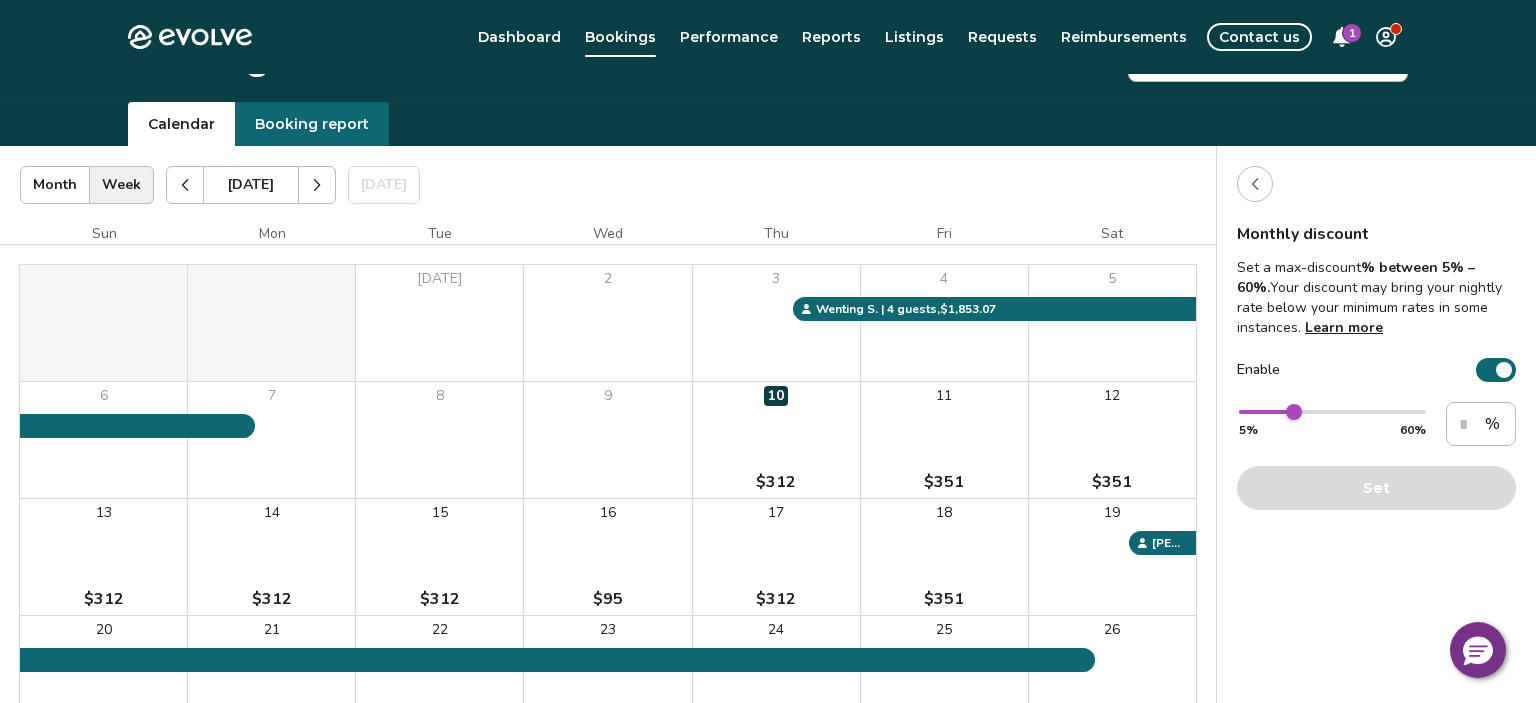 scroll, scrollTop: 0, scrollLeft: 0, axis: both 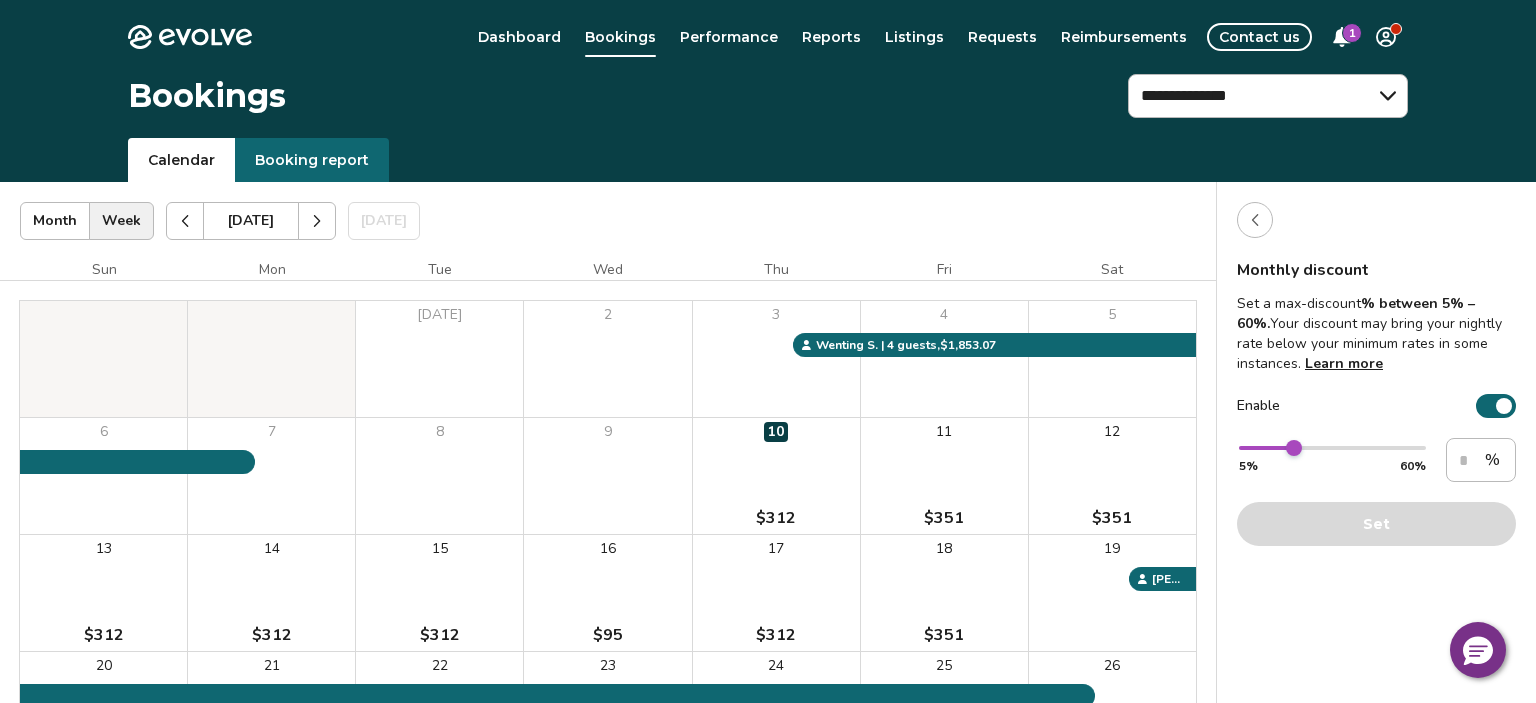 click 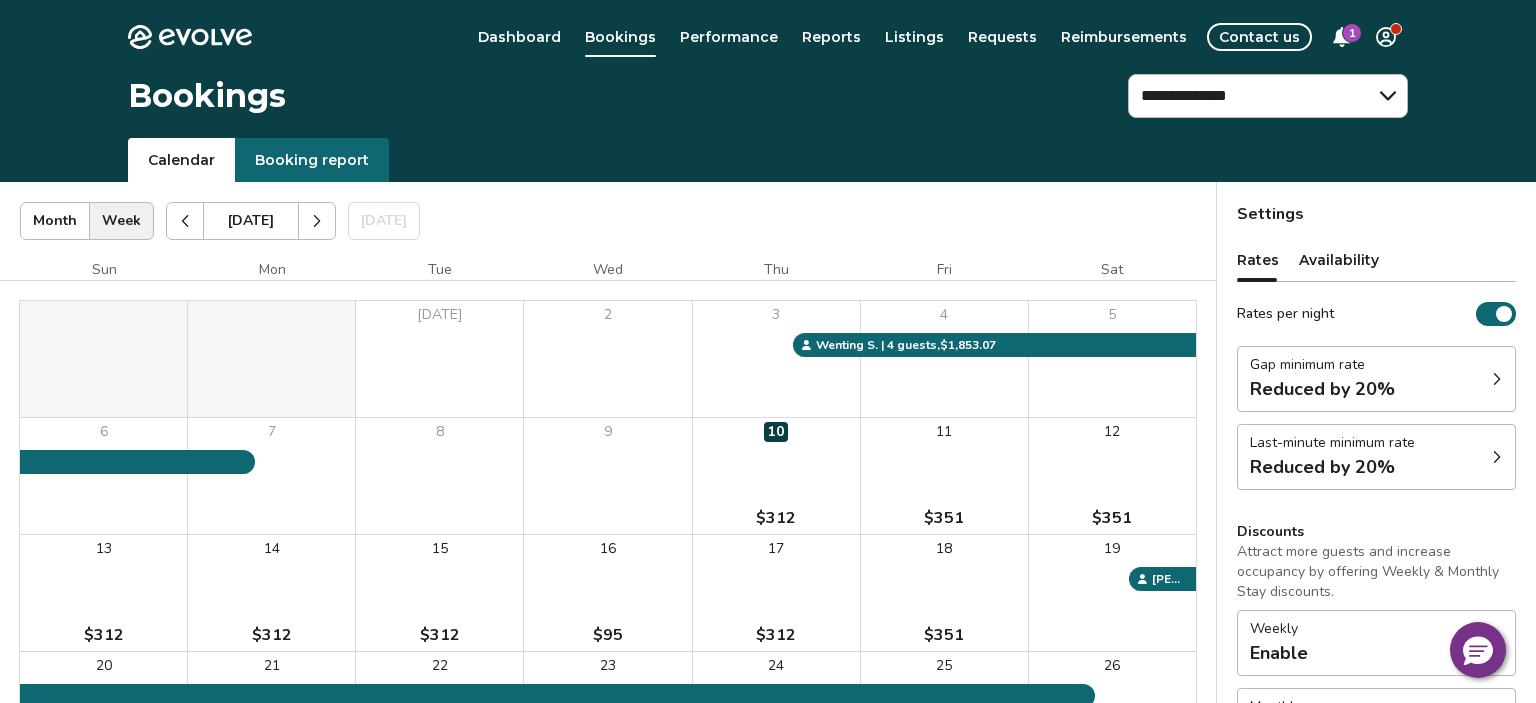 click on "Gap minimum rate Reduced by 20%" at bounding box center (1376, 379) 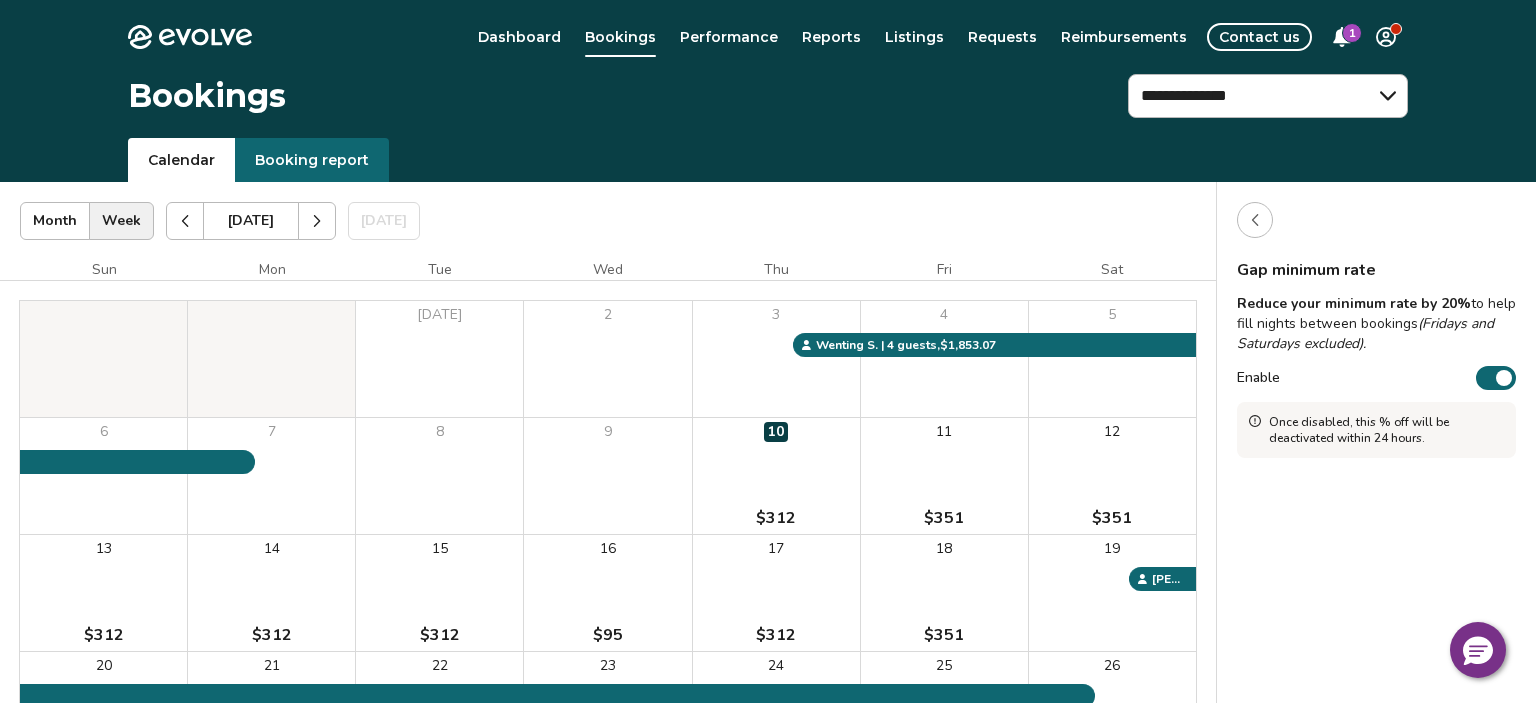 click at bounding box center [1504, 378] 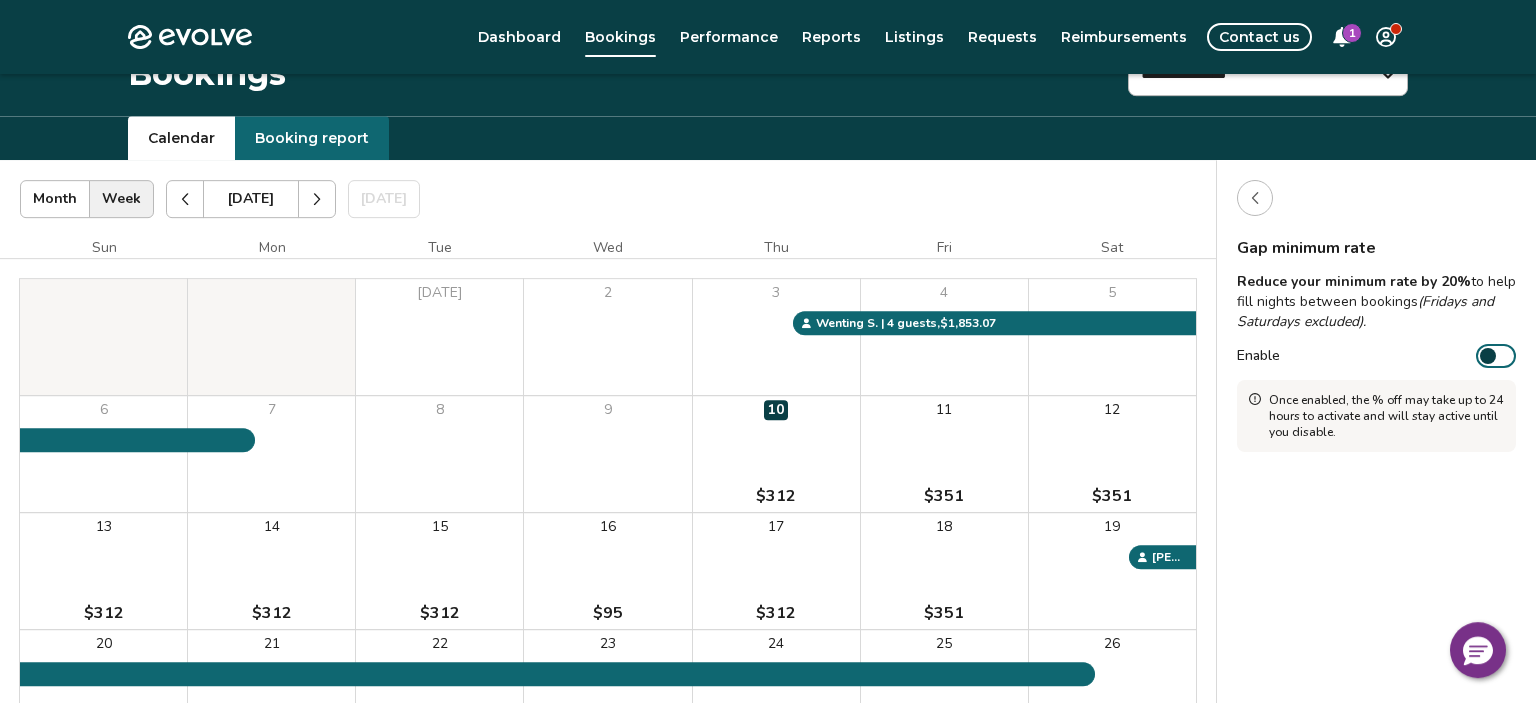 scroll, scrollTop: 0, scrollLeft: 0, axis: both 